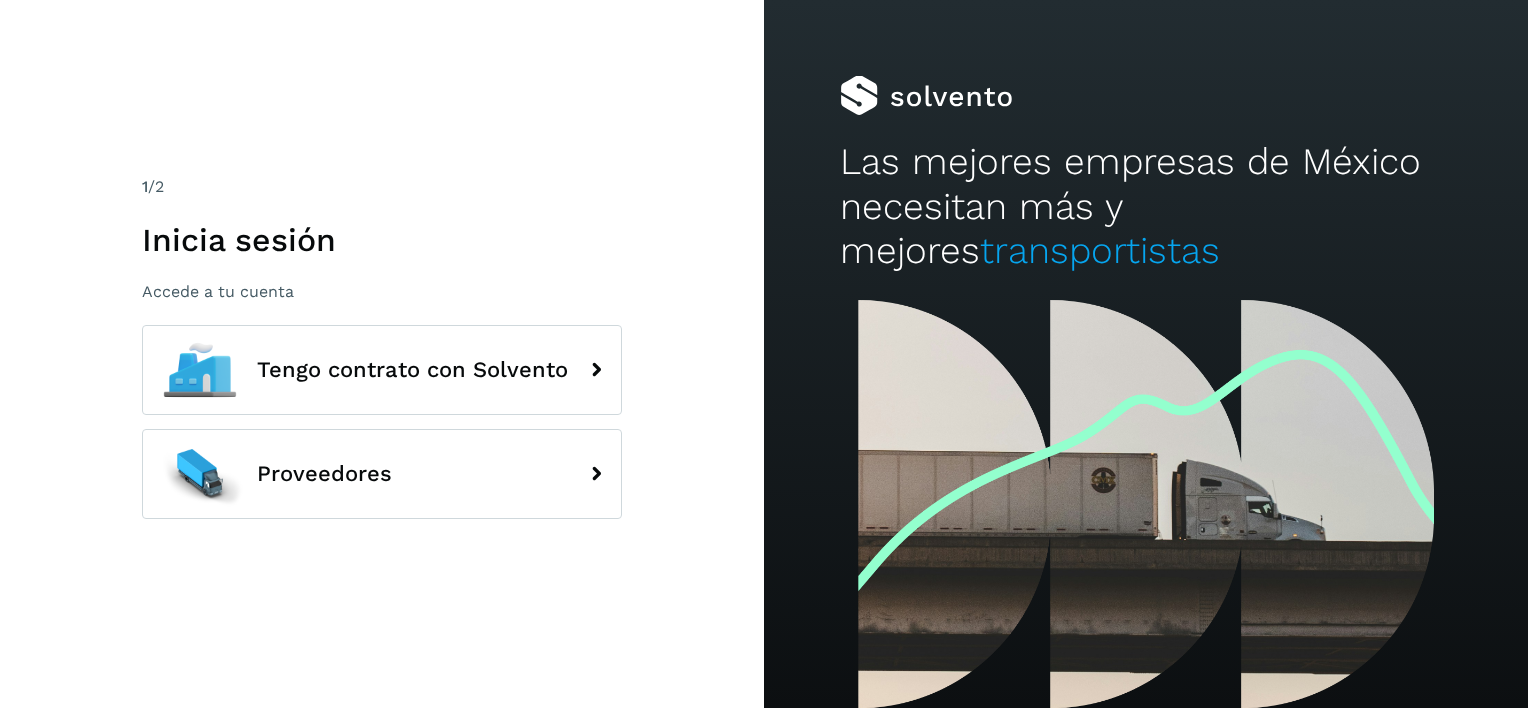 scroll, scrollTop: 0, scrollLeft: 0, axis: both 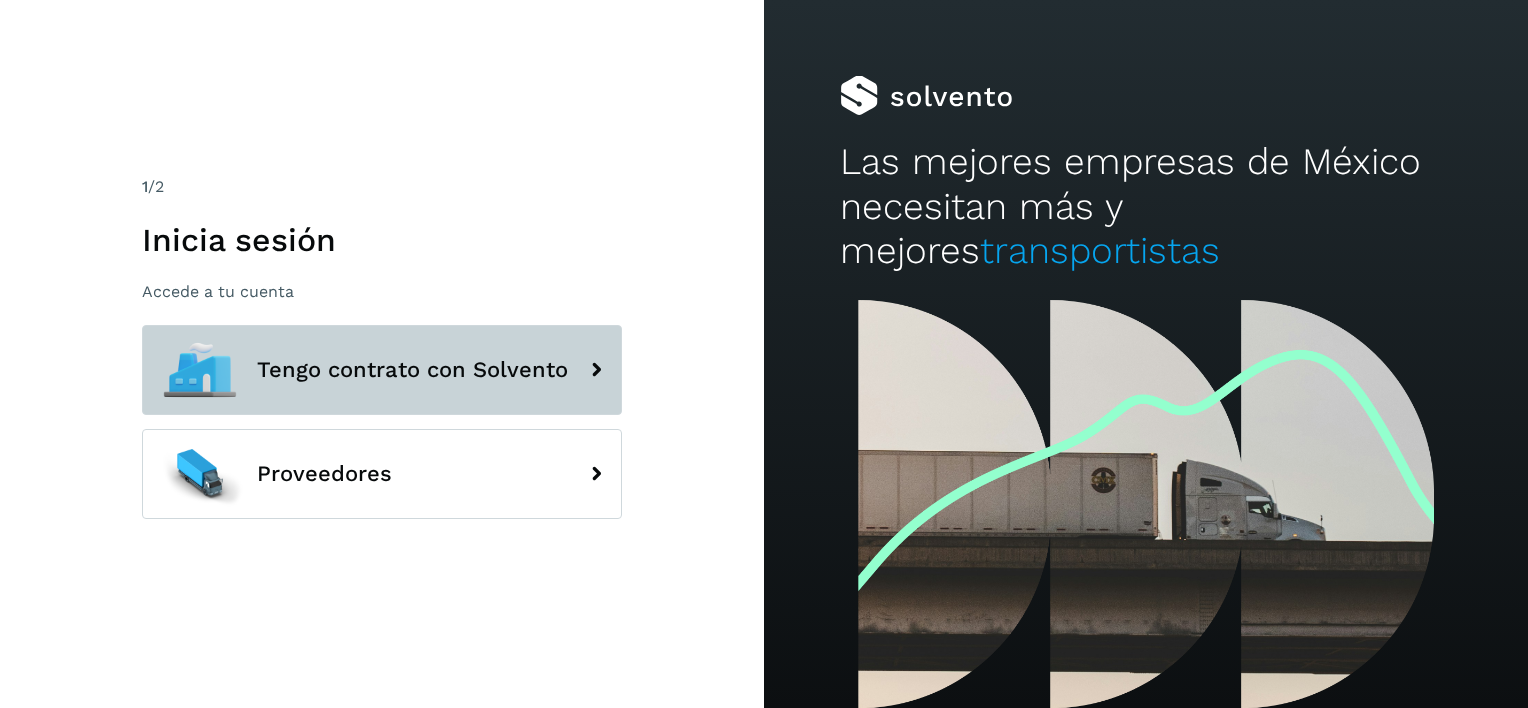 click on "Tengo contrato con Solvento" 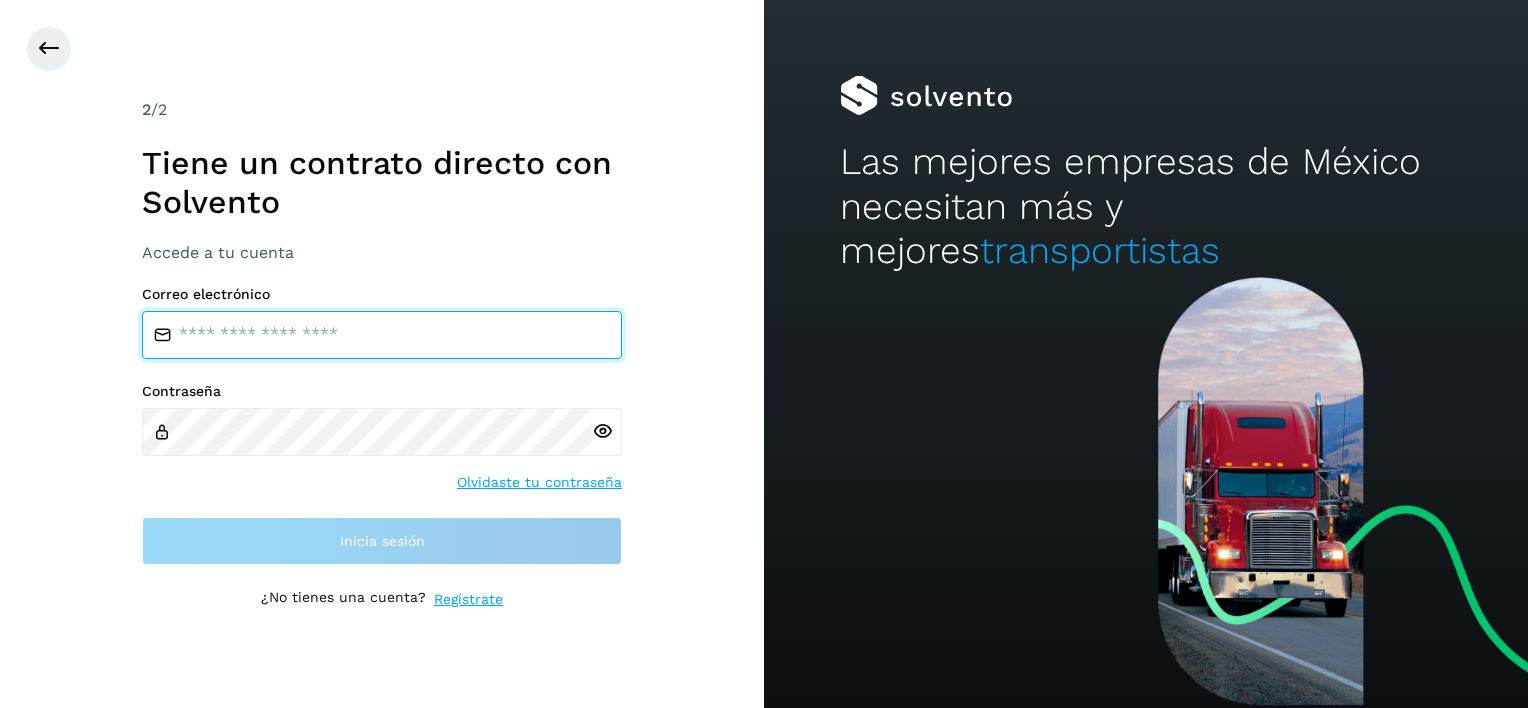click at bounding box center [382, 335] 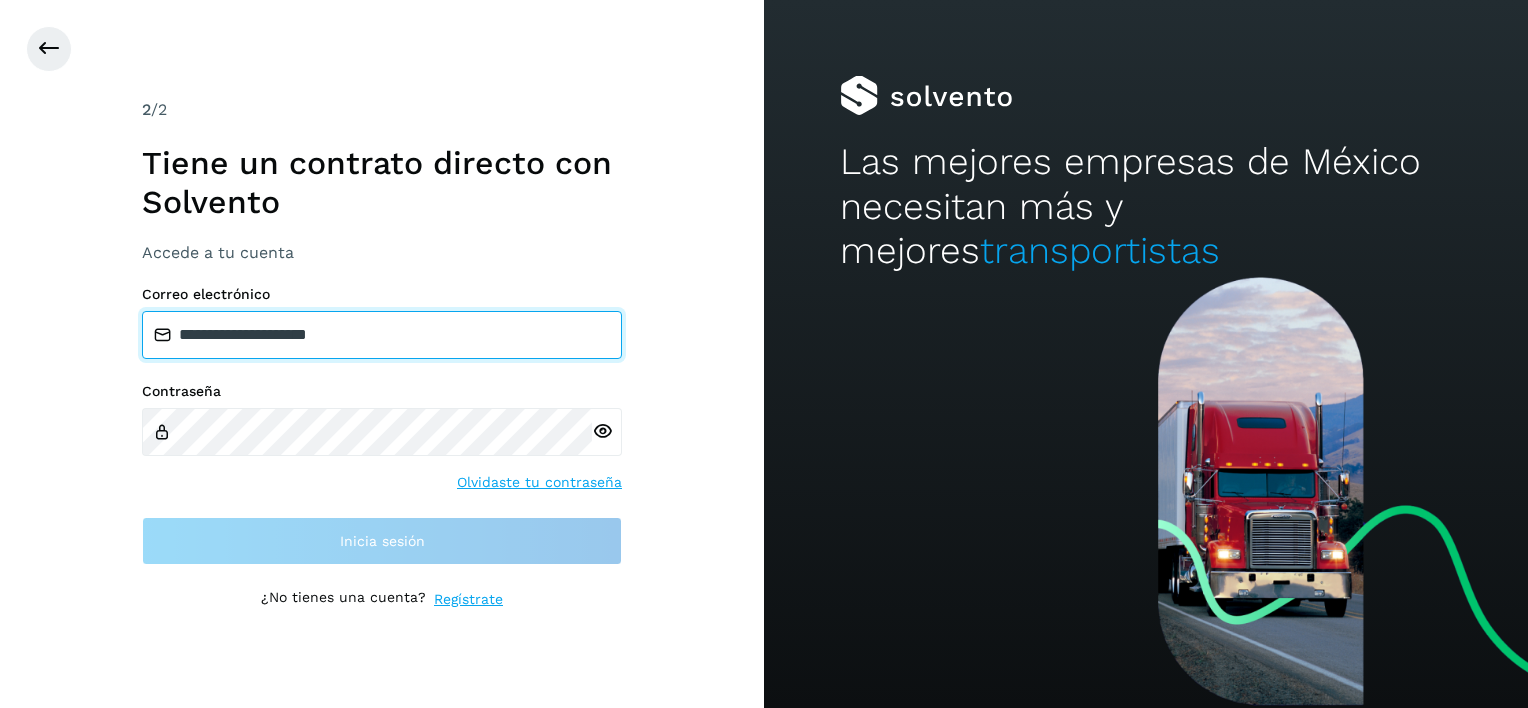type on "**********" 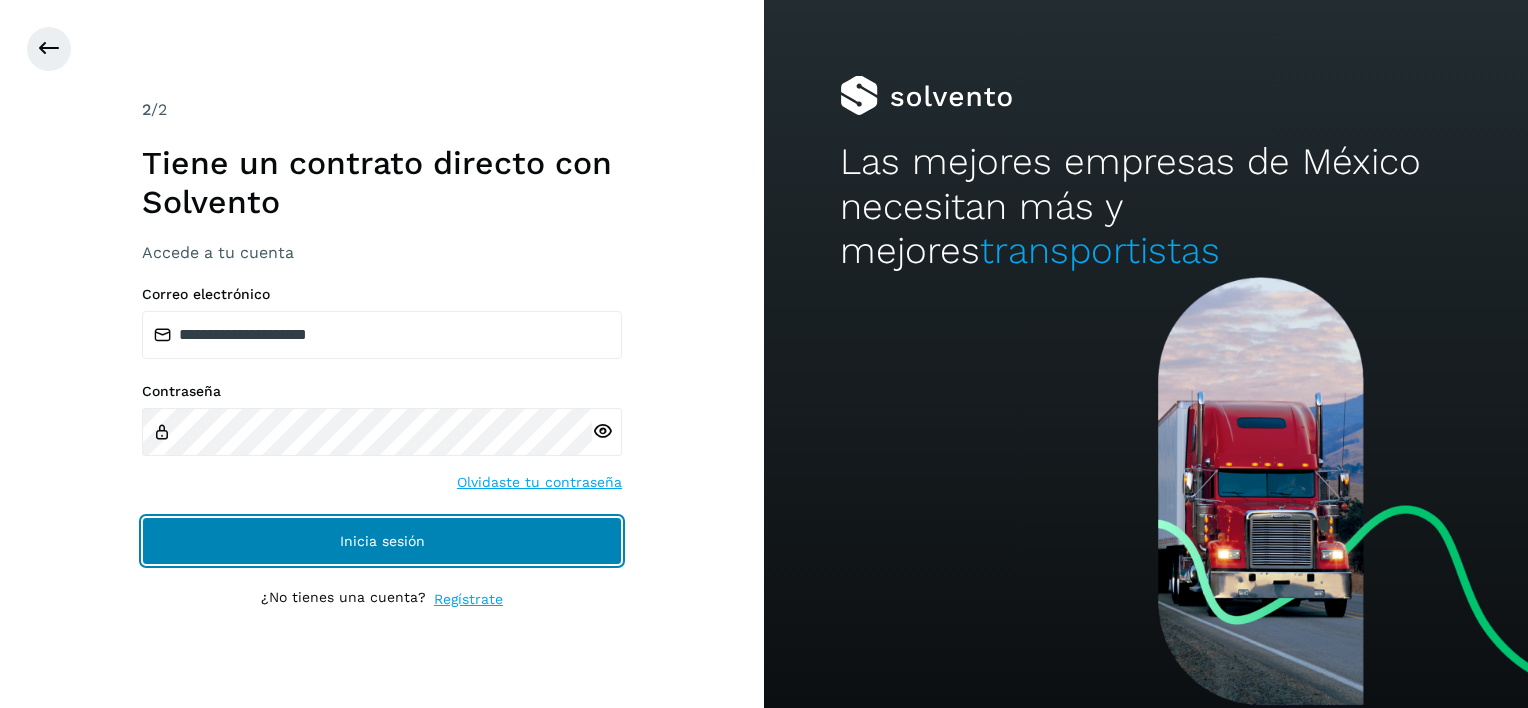 click on "Inicia sesión" at bounding box center [382, 541] 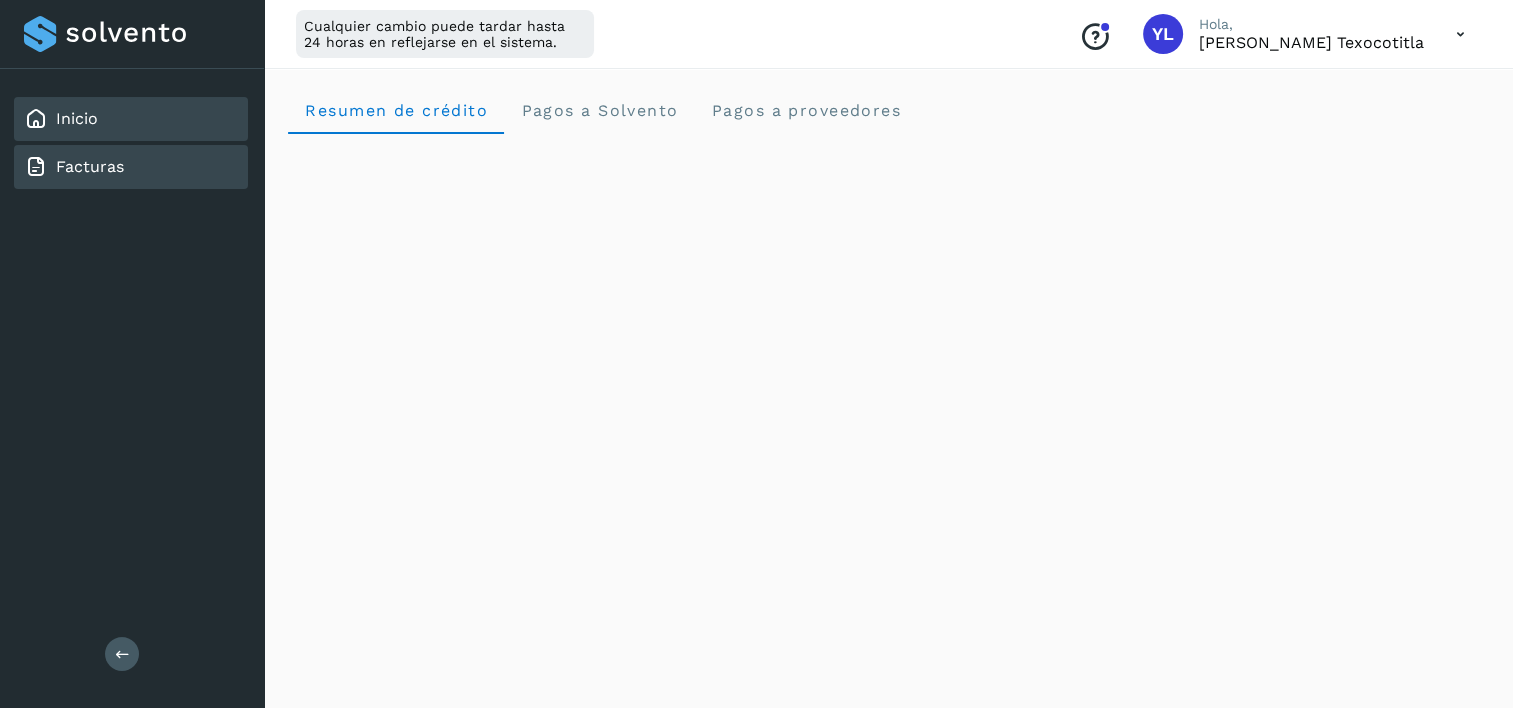 click on "Facturas" 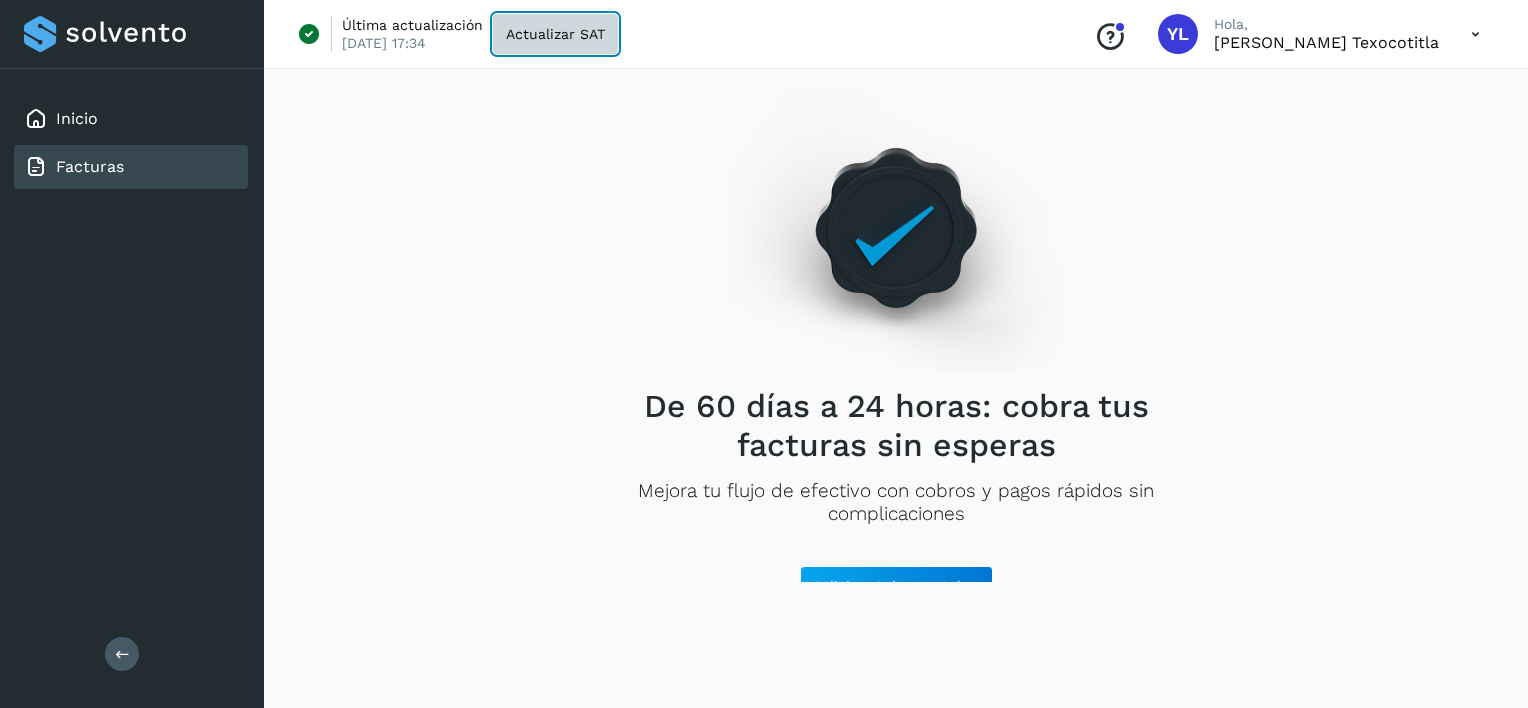 click on "Actualizar SAT" 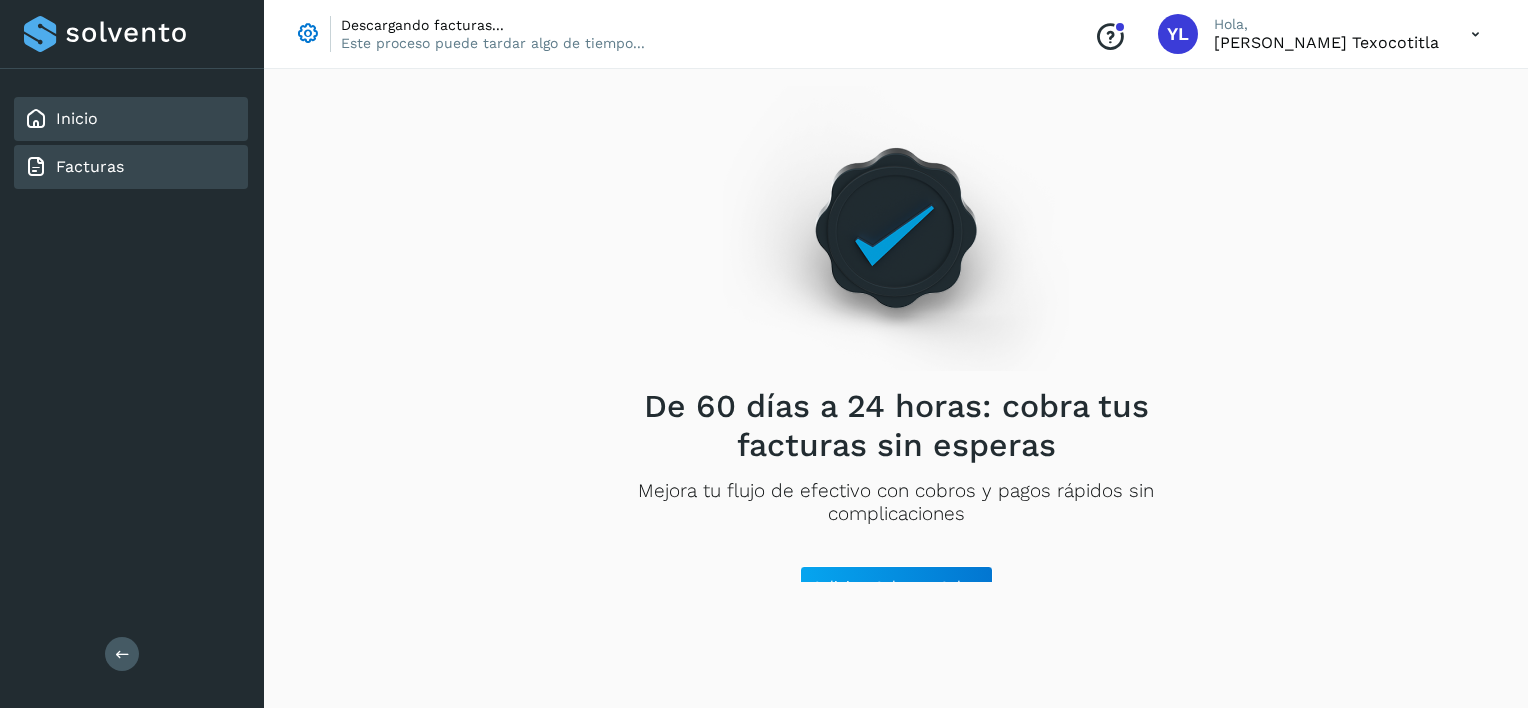 click on "Inicio" at bounding box center (77, 118) 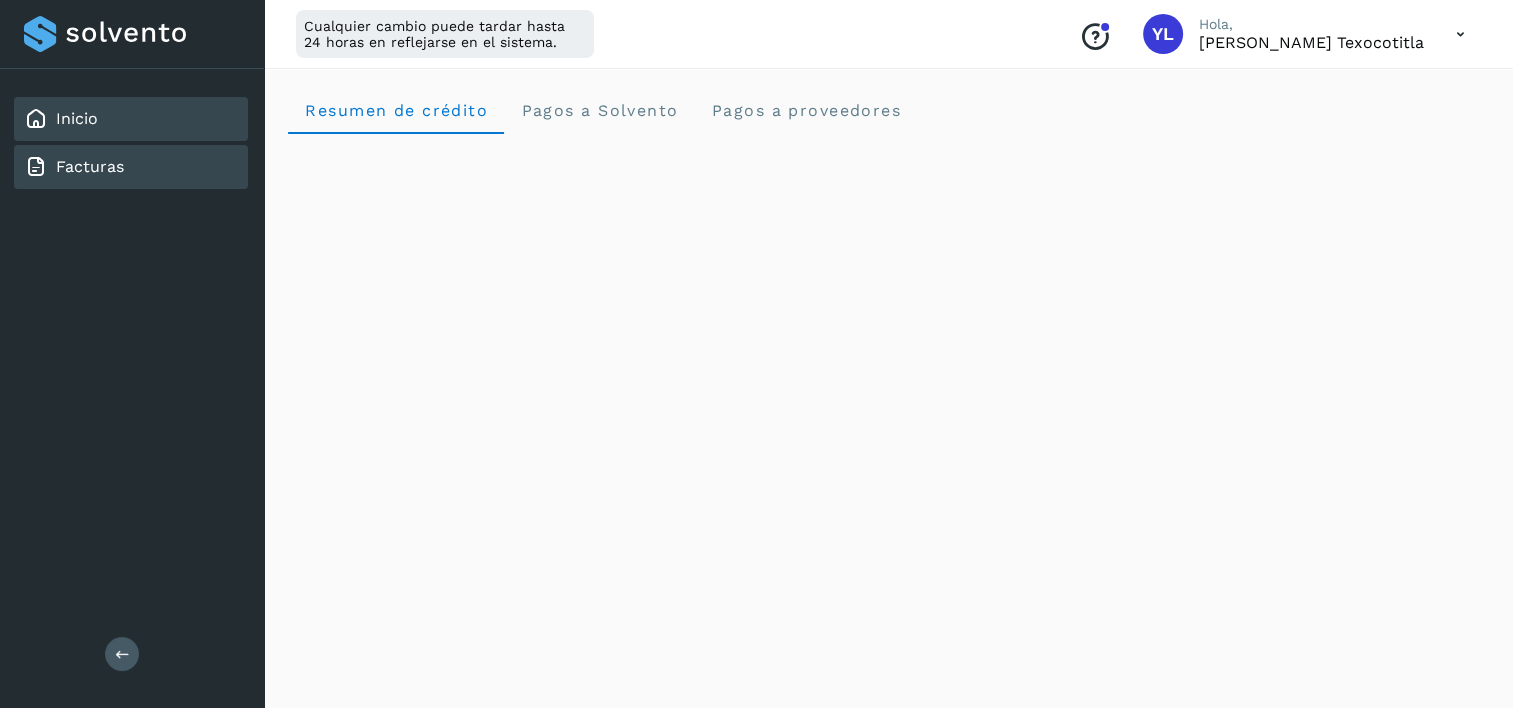 click on "Facturas" at bounding box center (90, 166) 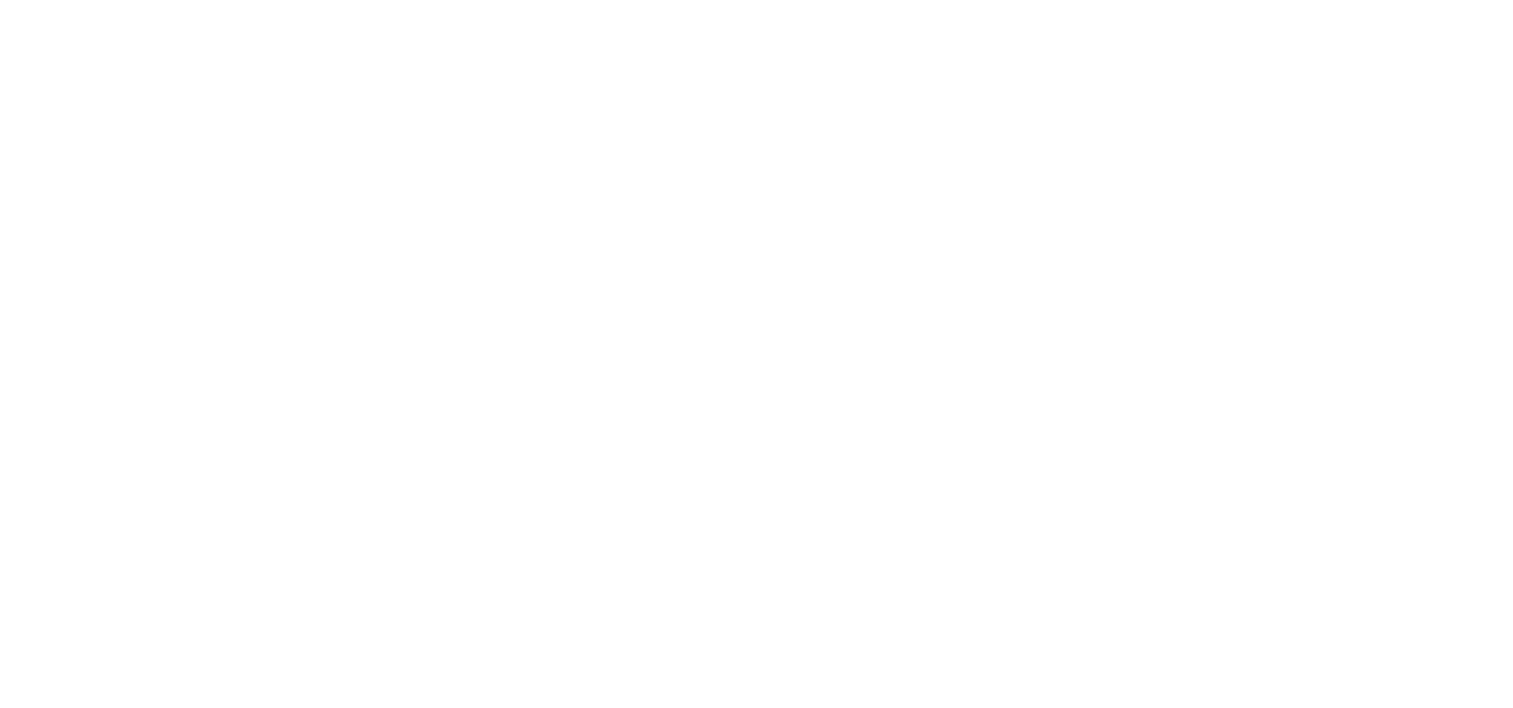 scroll, scrollTop: 0, scrollLeft: 0, axis: both 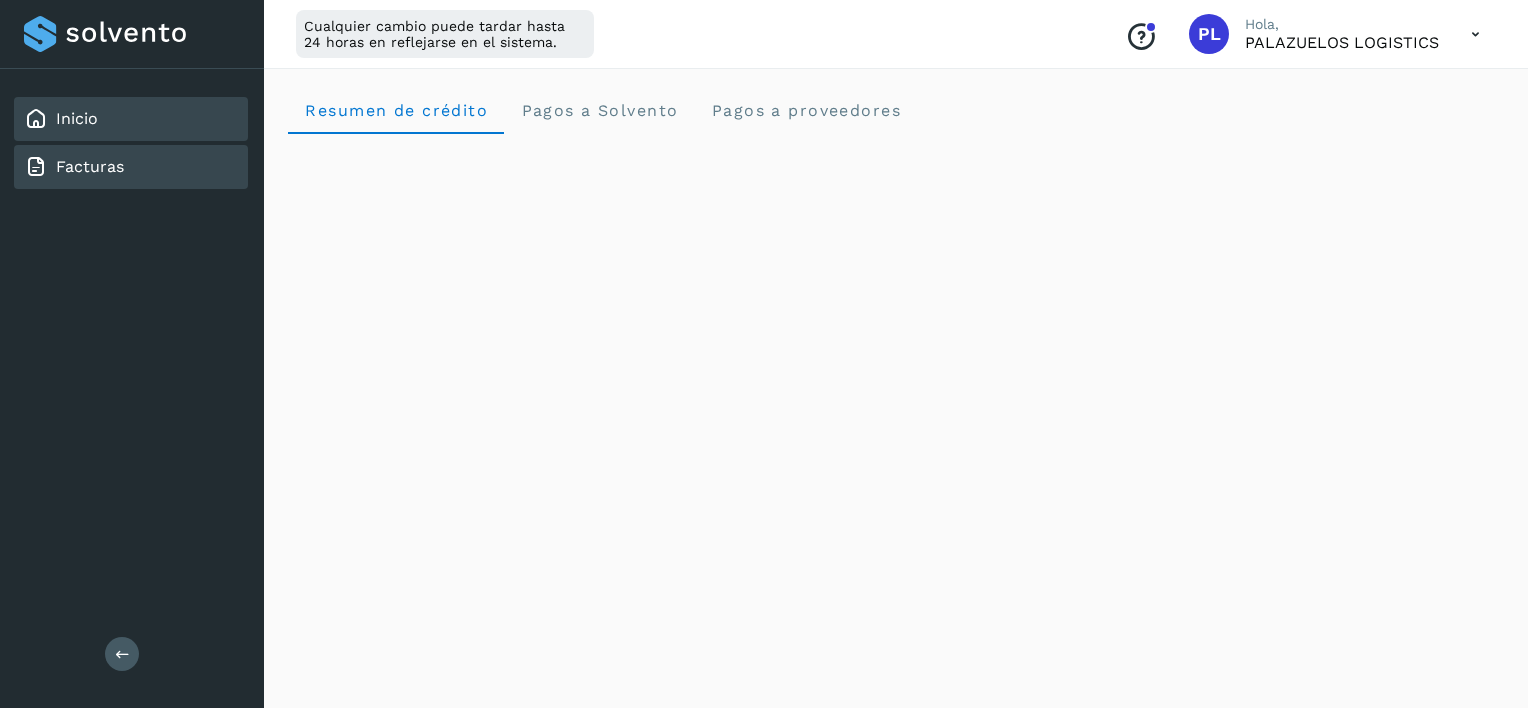 click on "Facturas" 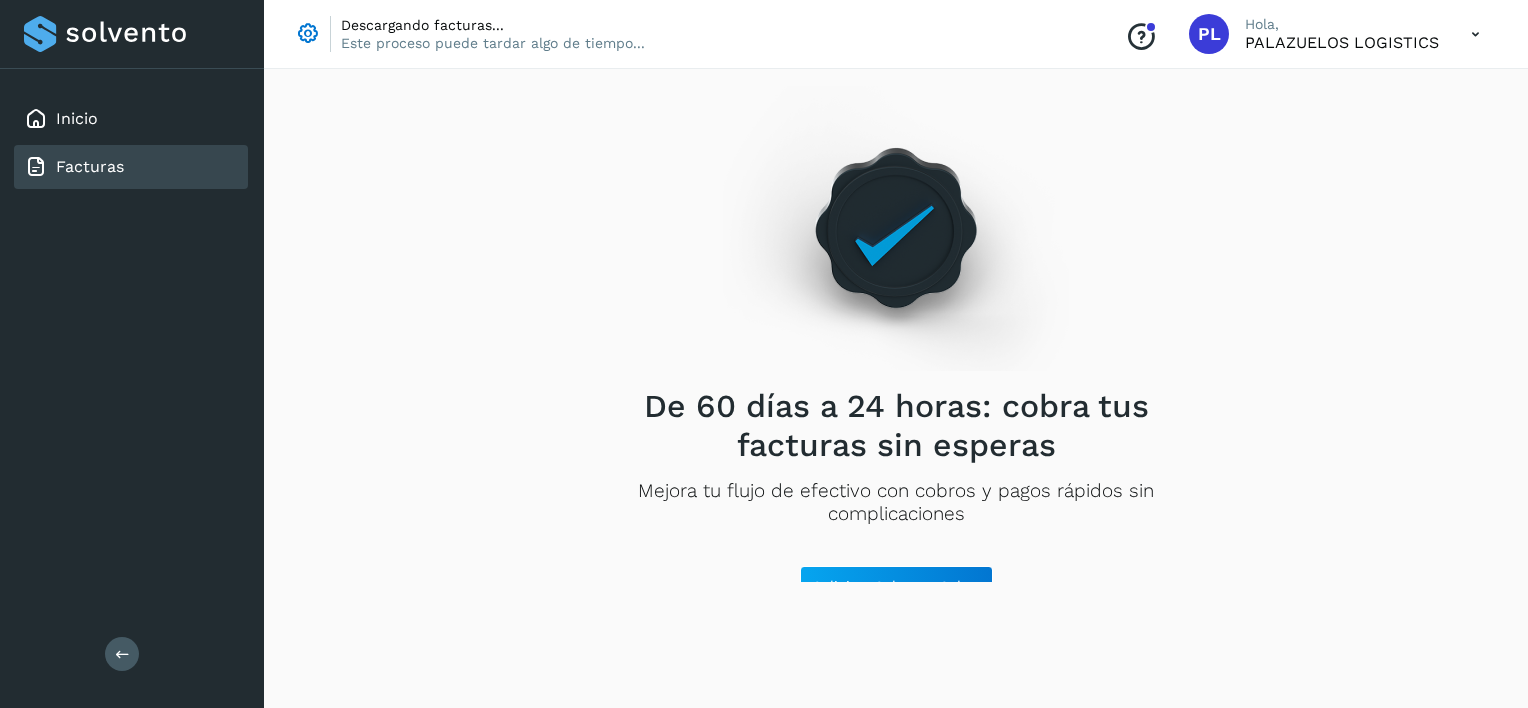 click at bounding box center [1475, 34] 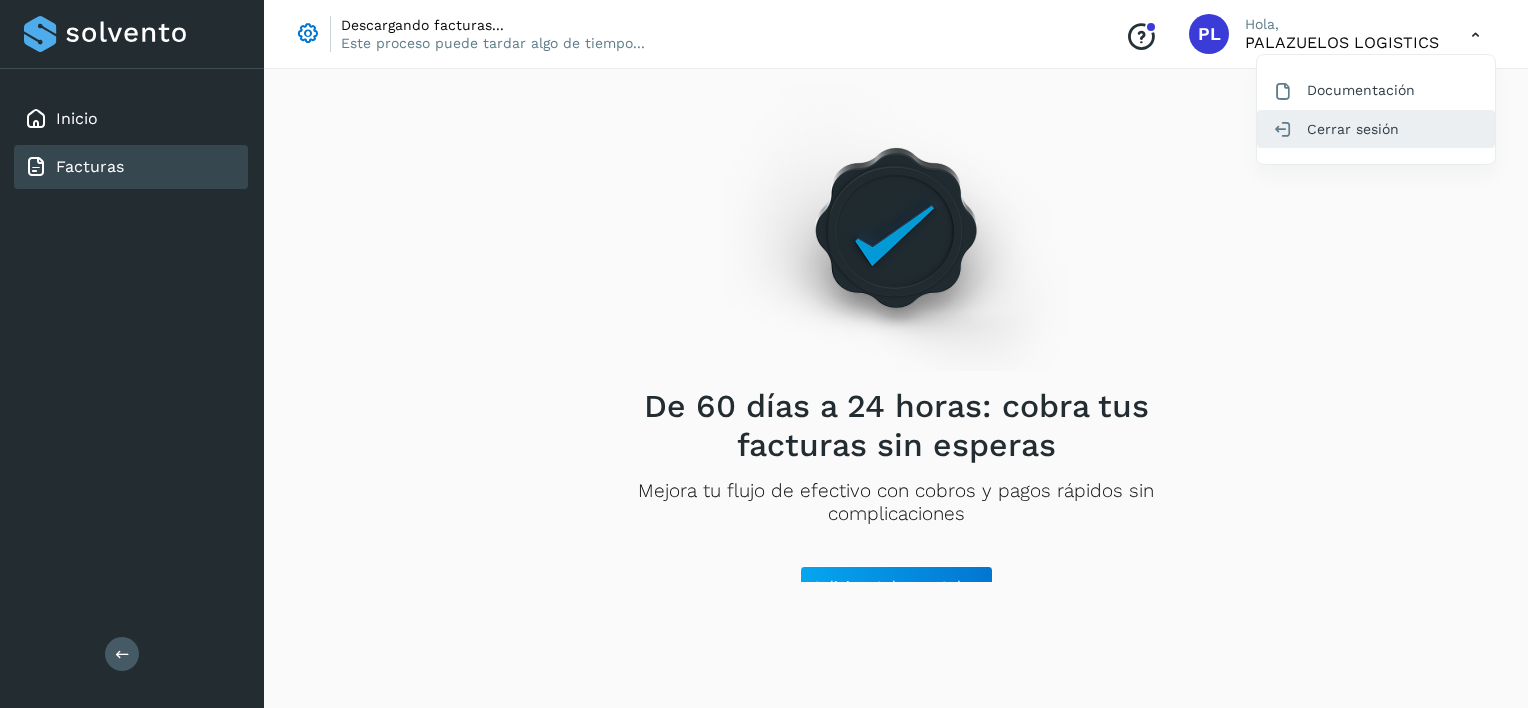 click on "Cerrar sesión" 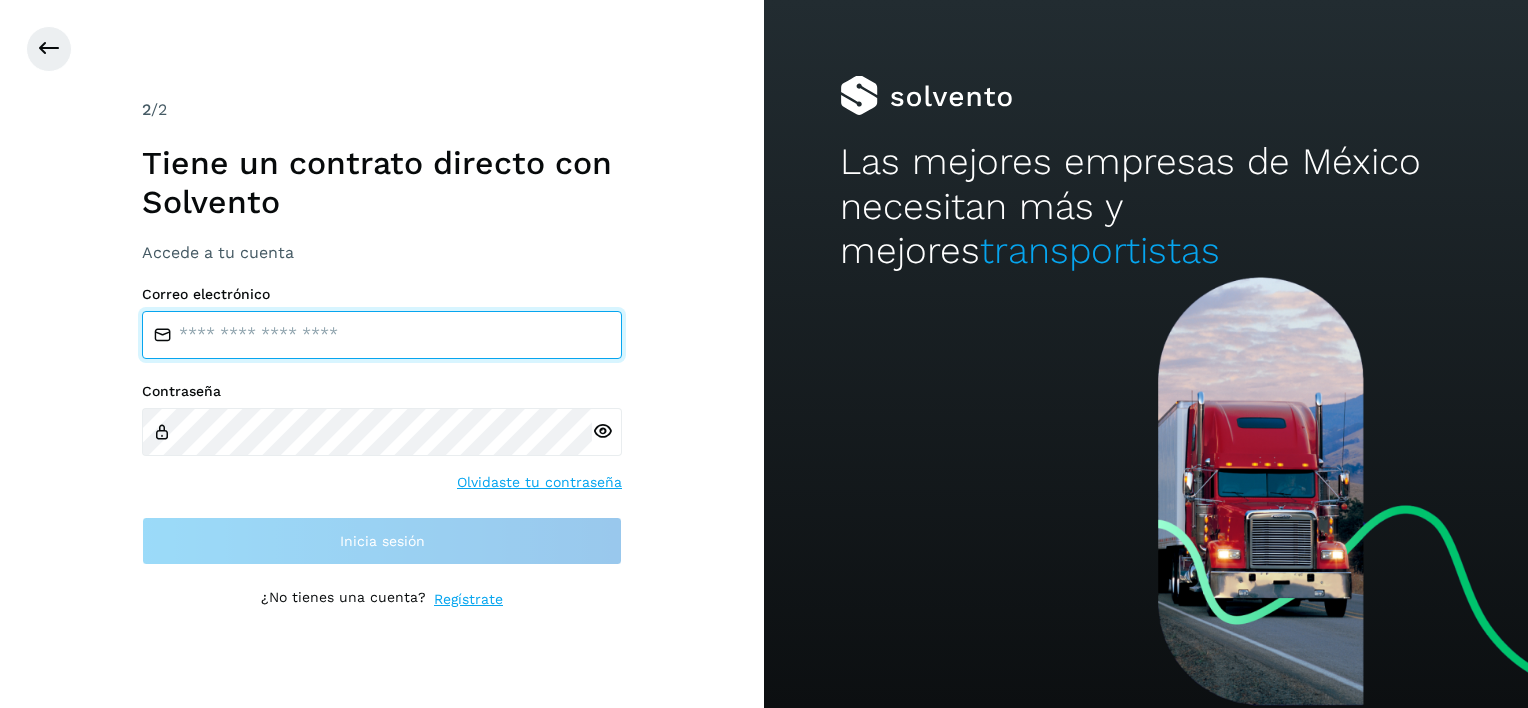 type on "**********" 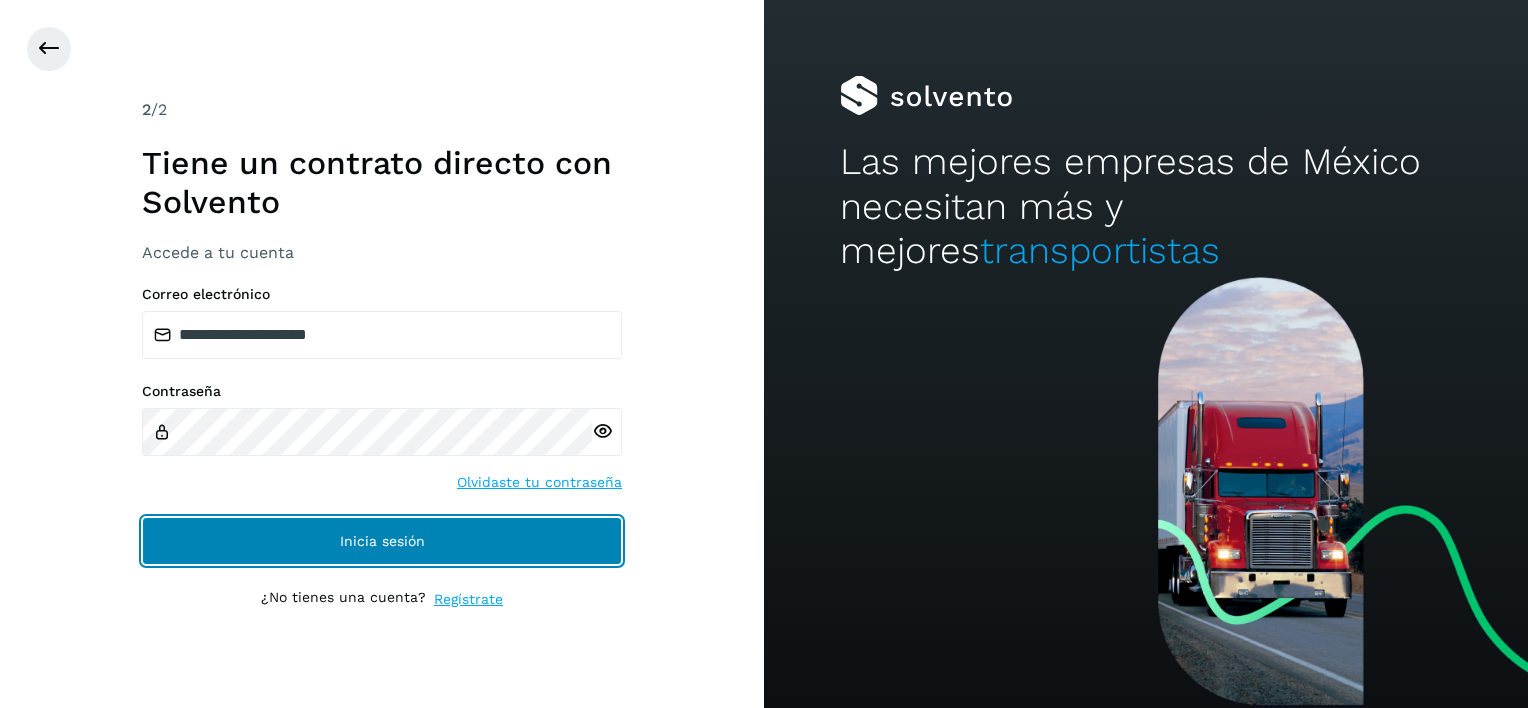 click on "Inicia sesión" at bounding box center [382, 541] 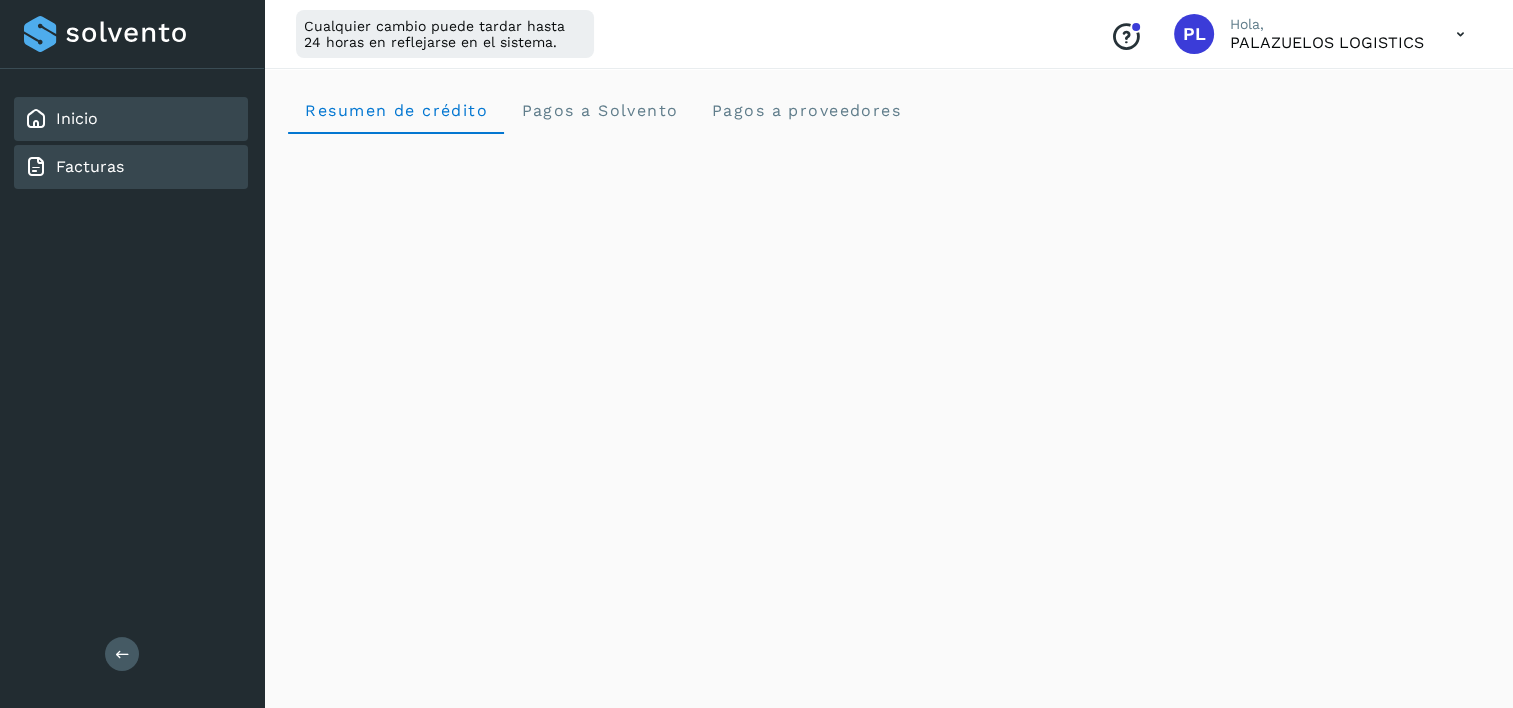 click on "Facturas" 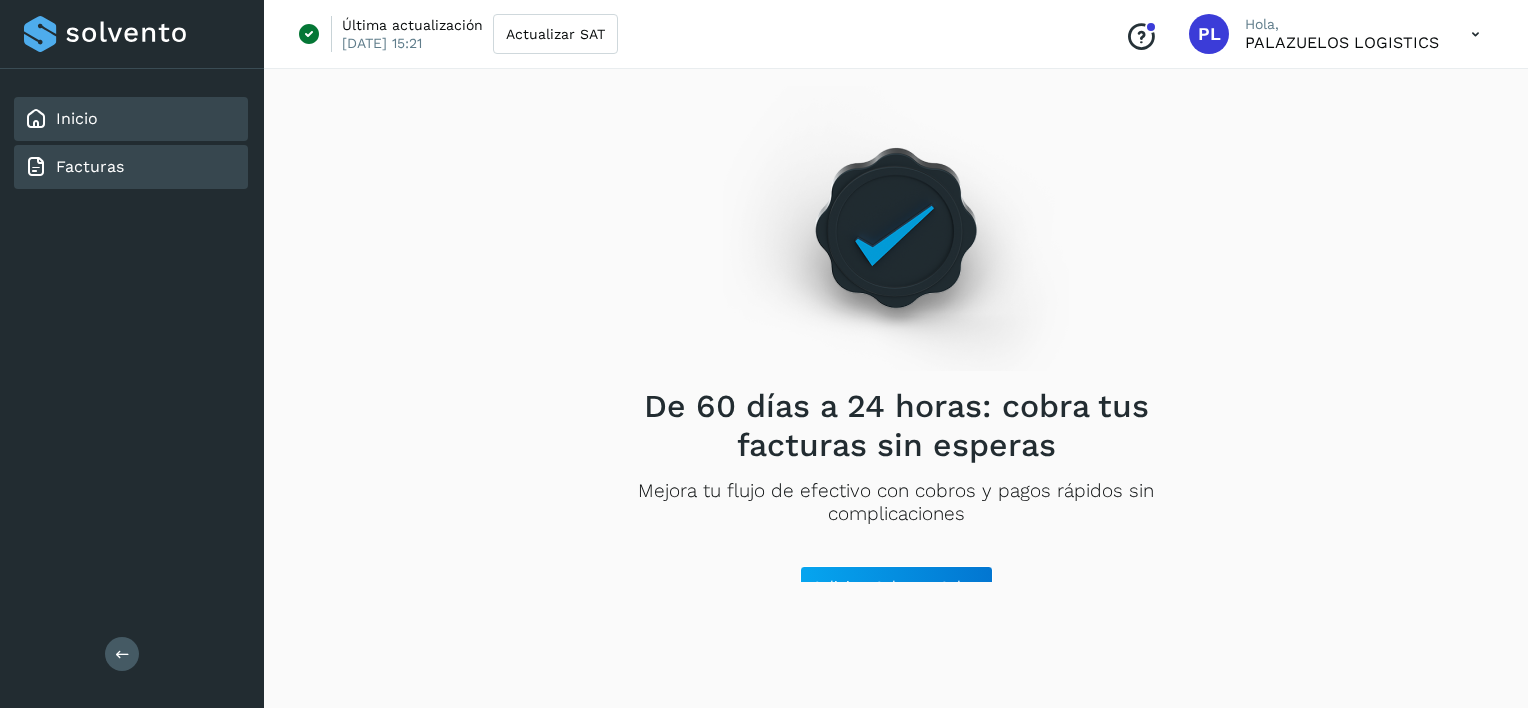 click on "Inicio" 